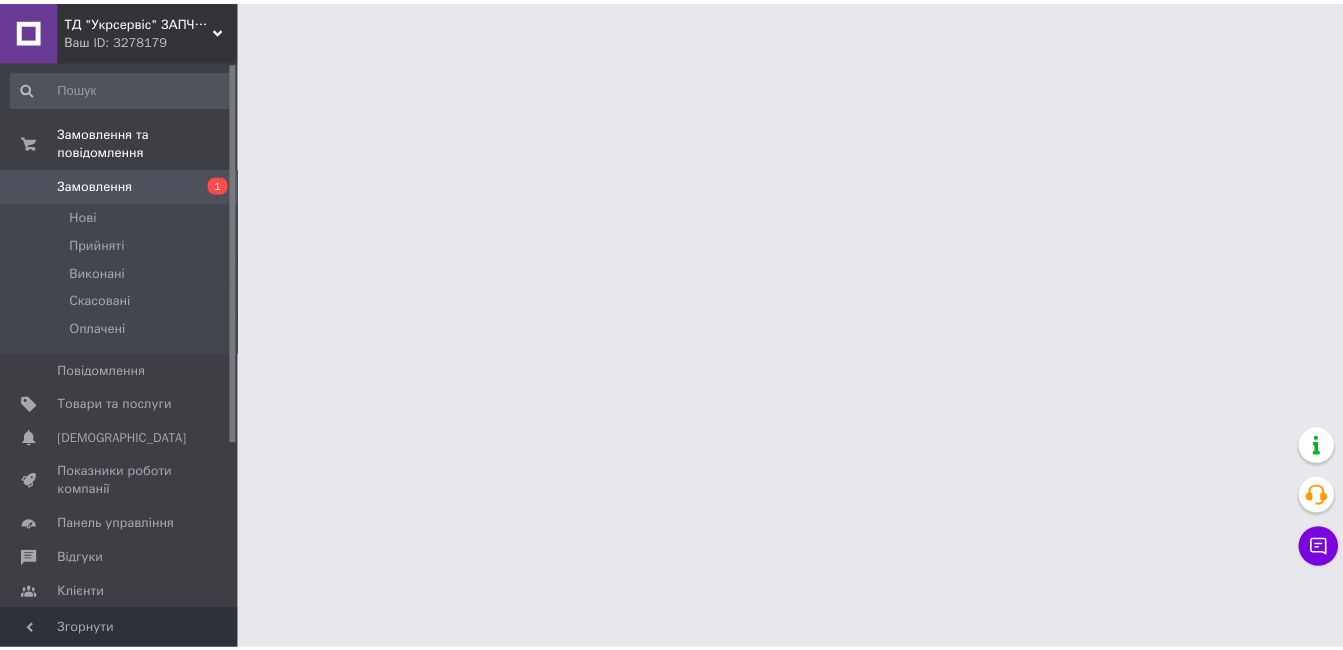 scroll, scrollTop: 0, scrollLeft: 0, axis: both 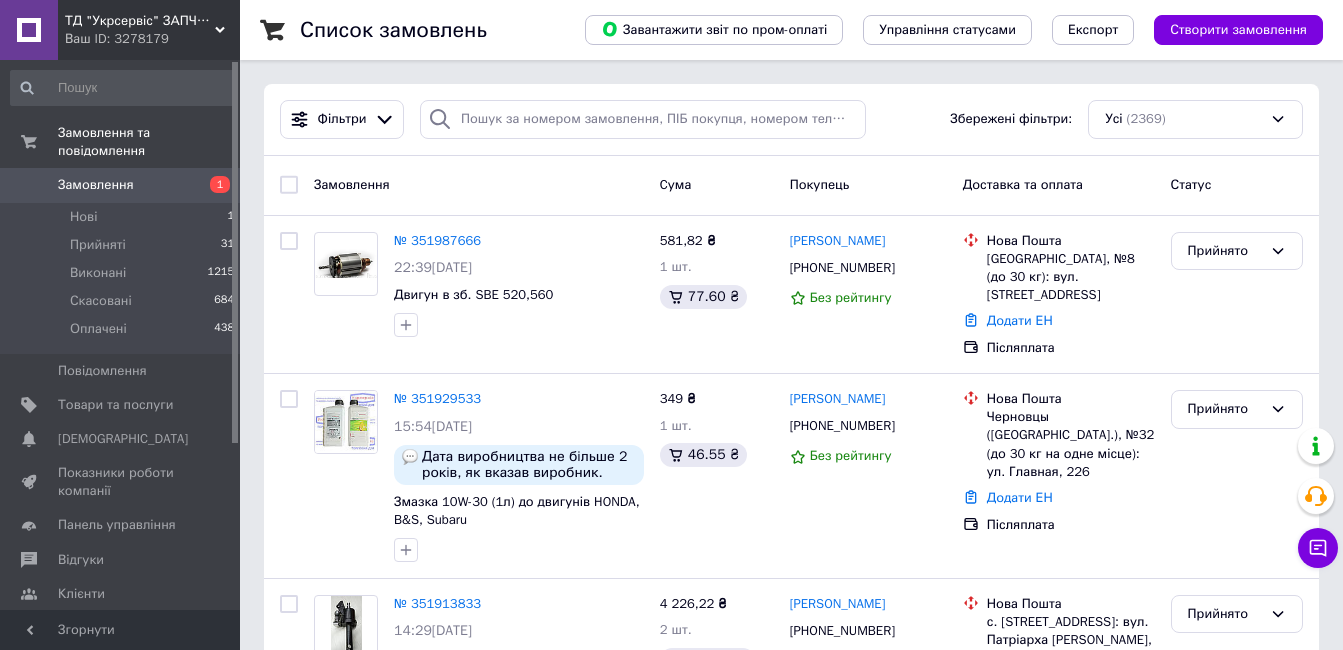 click on "1" at bounding box center (220, 184) 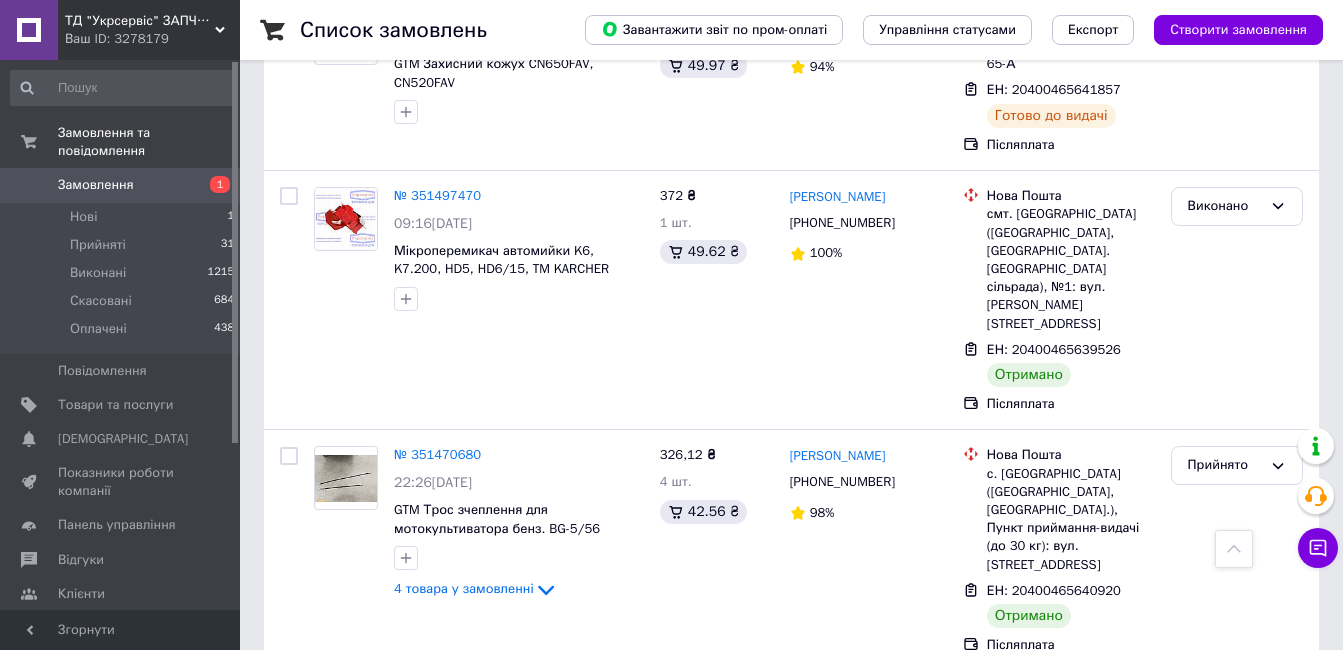 scroll, scrollTop: 2656, scrollLeft: 0, axis: vertical 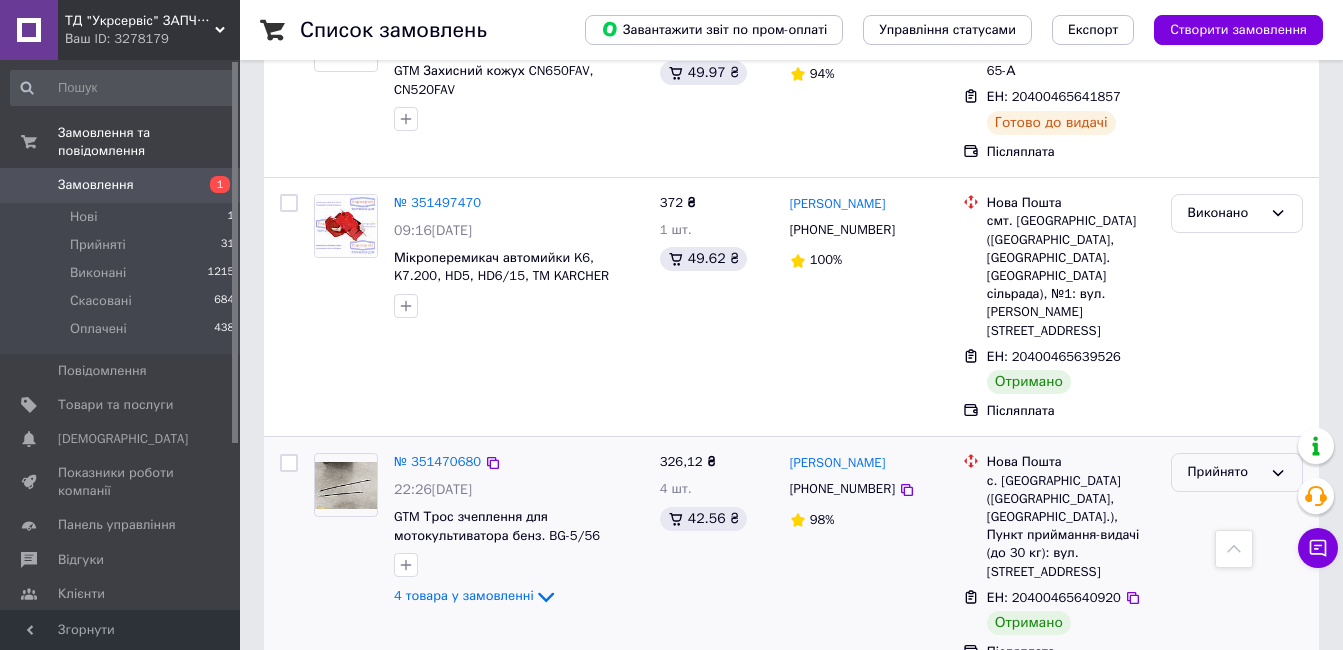 click on "Прийнято" at bounding box center [1225, 472] 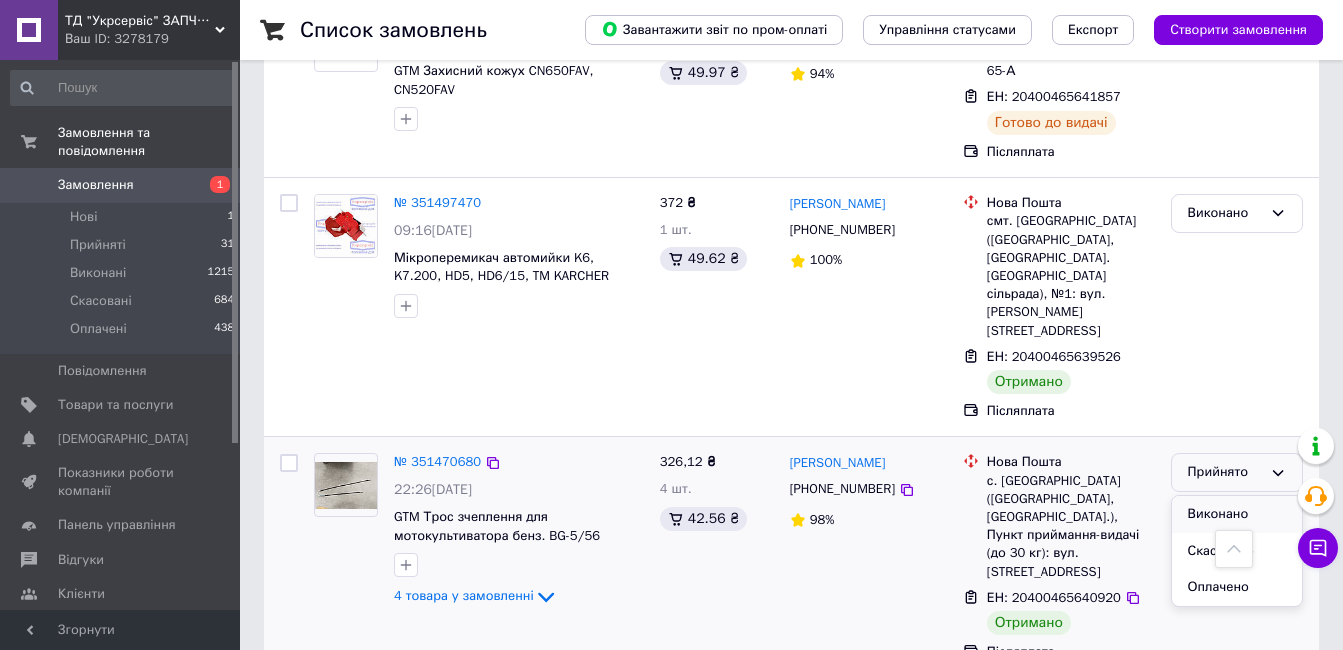 click on "Виконано" at bounding box center (1237, 514) 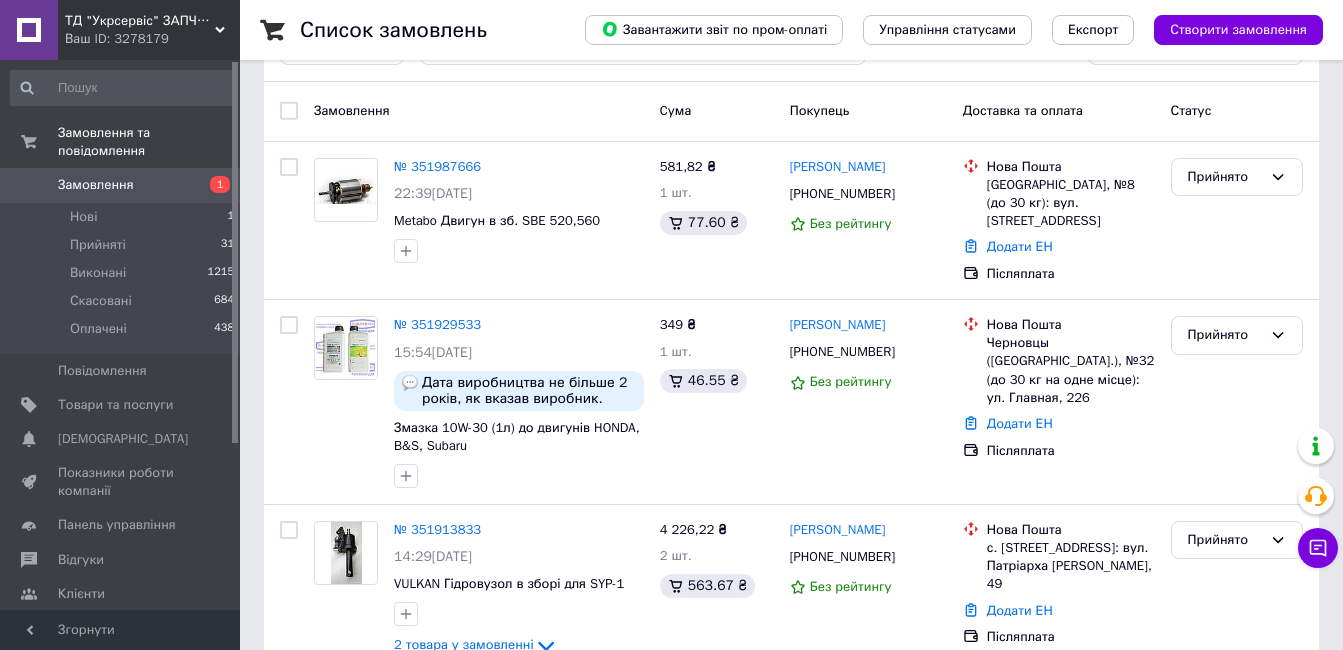 scroll, scrollTop: 0, scrollLeft: 0, axis: both 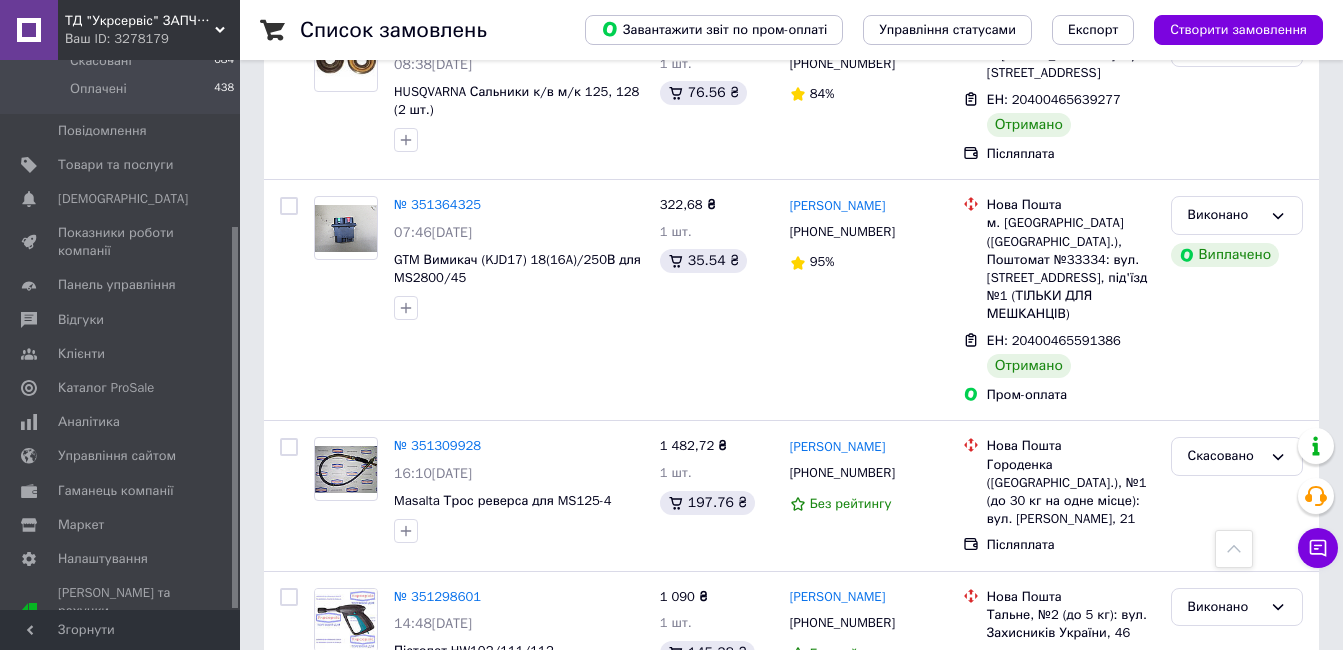 click on "2" at bounding box center [327, 784] 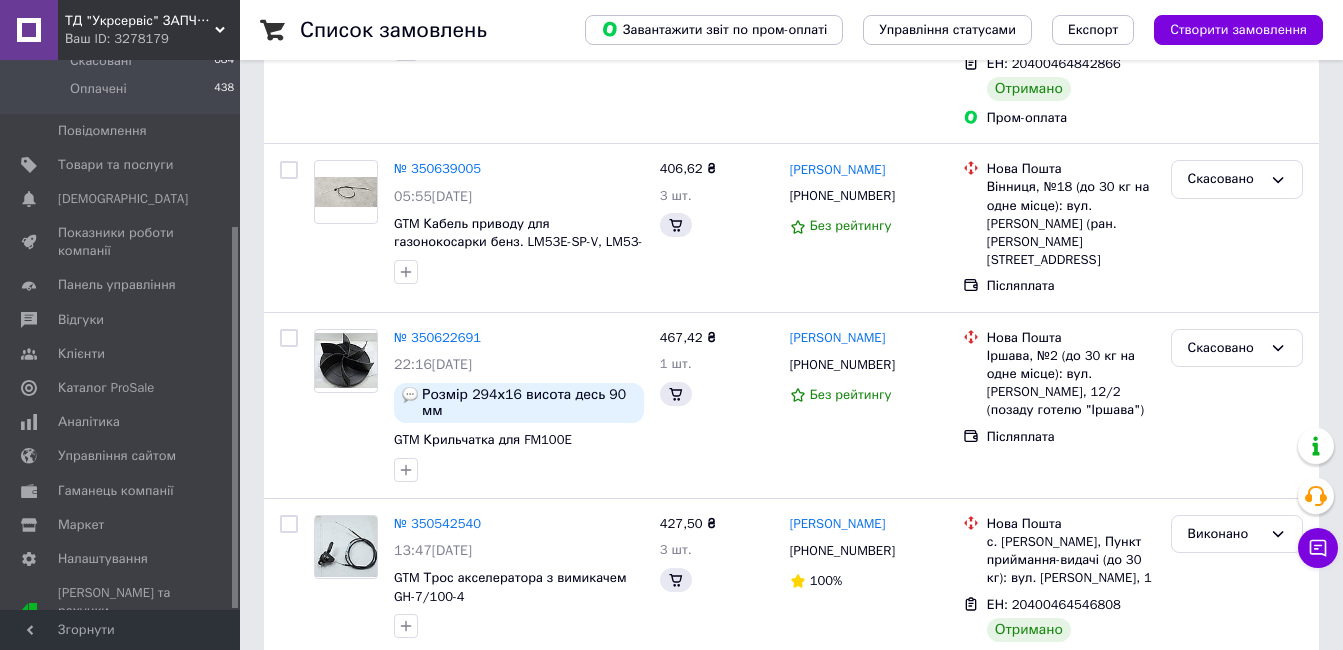 scroll, scrollTop: 0, scrollLeft: 0, axis: both 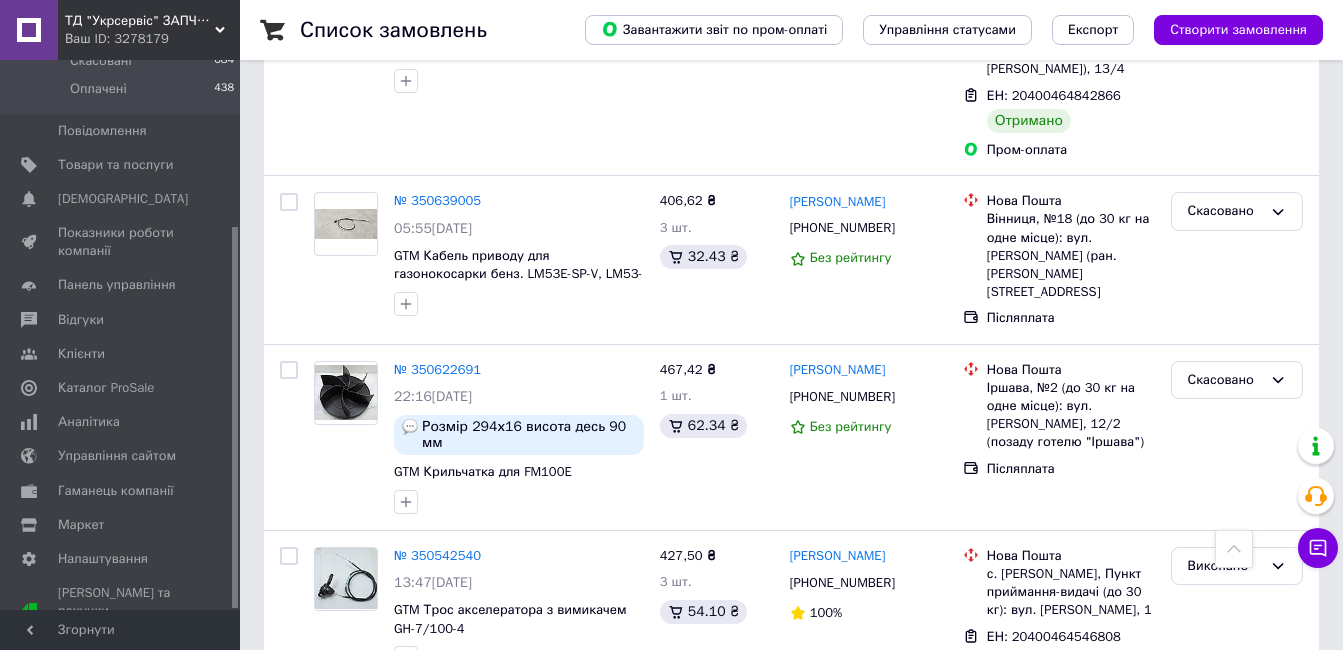 click on "3" at bounding box center (494, 763) 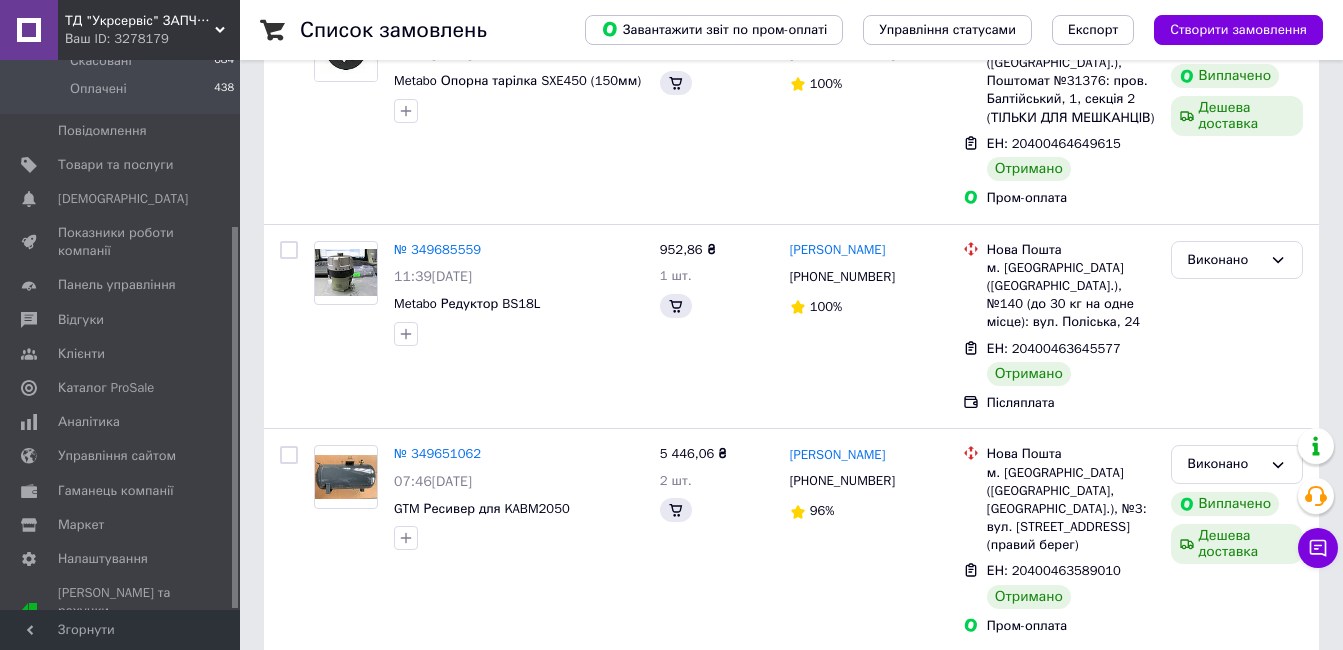 scroll, scrollTop: 0, scrollLeft: 0, axis: both 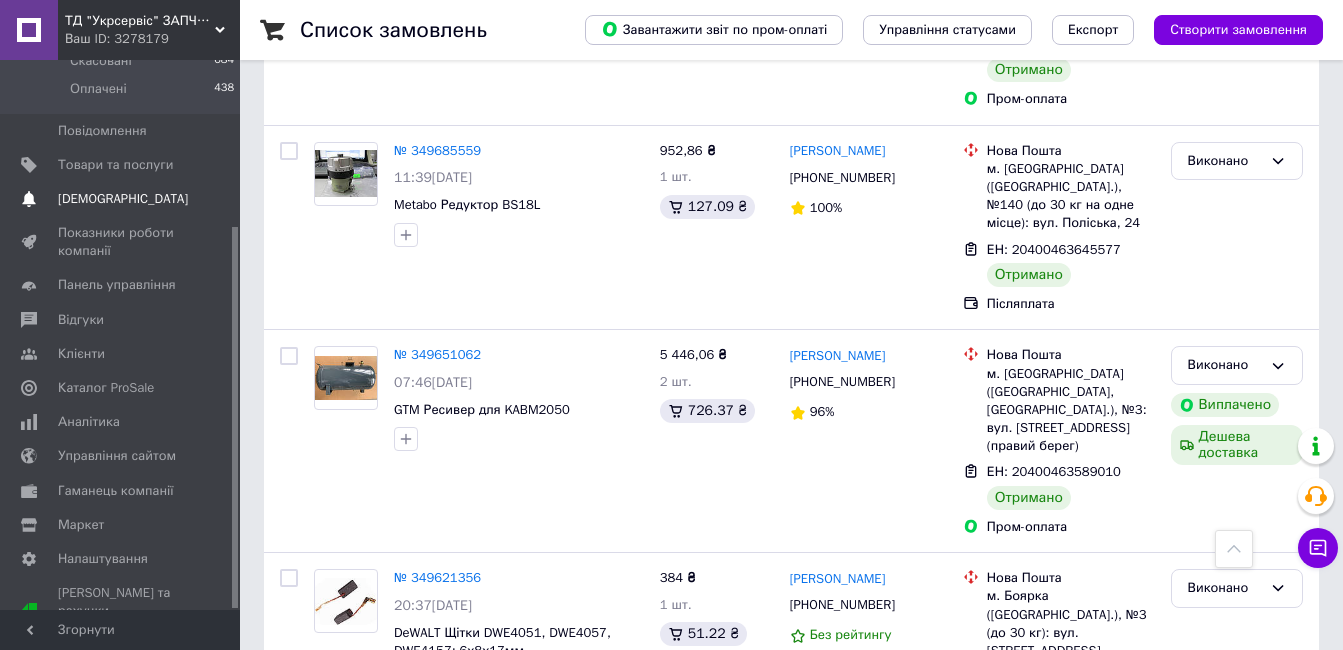 click on "Сповіщення 0 0" at bounding box center (123, 199) 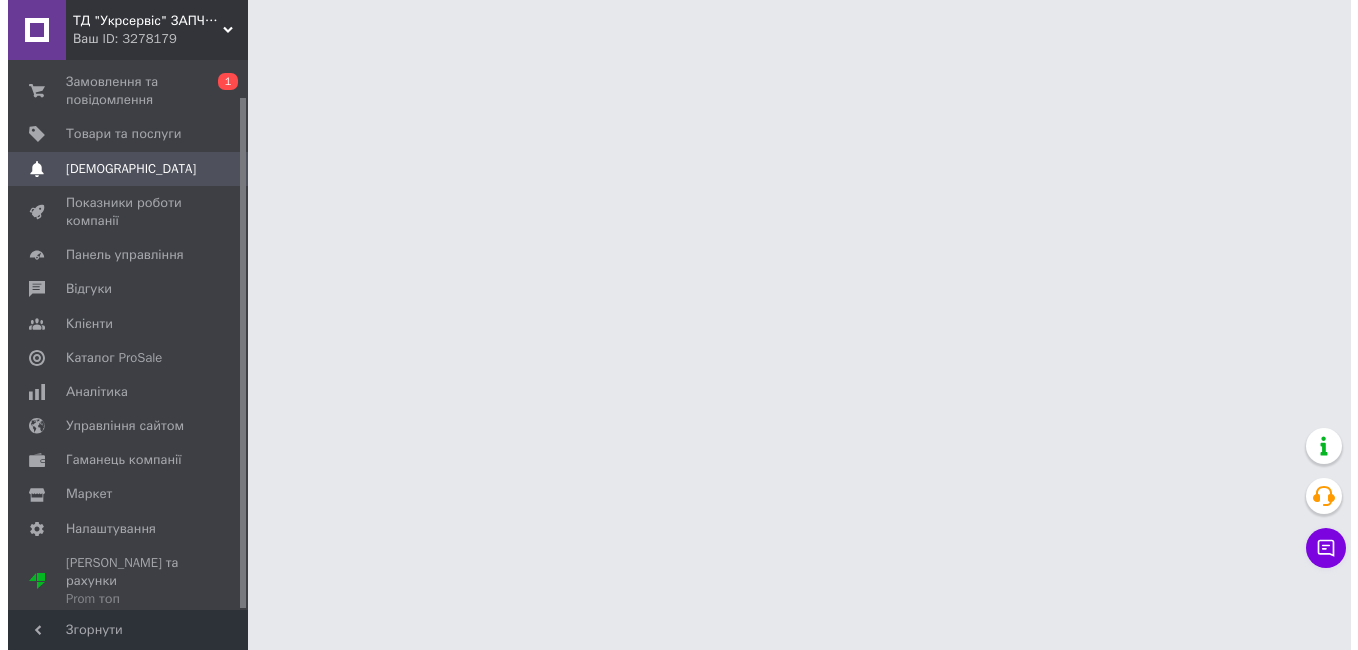 scroll, scrollTop: 0, scrollLeft: 0, axis: both 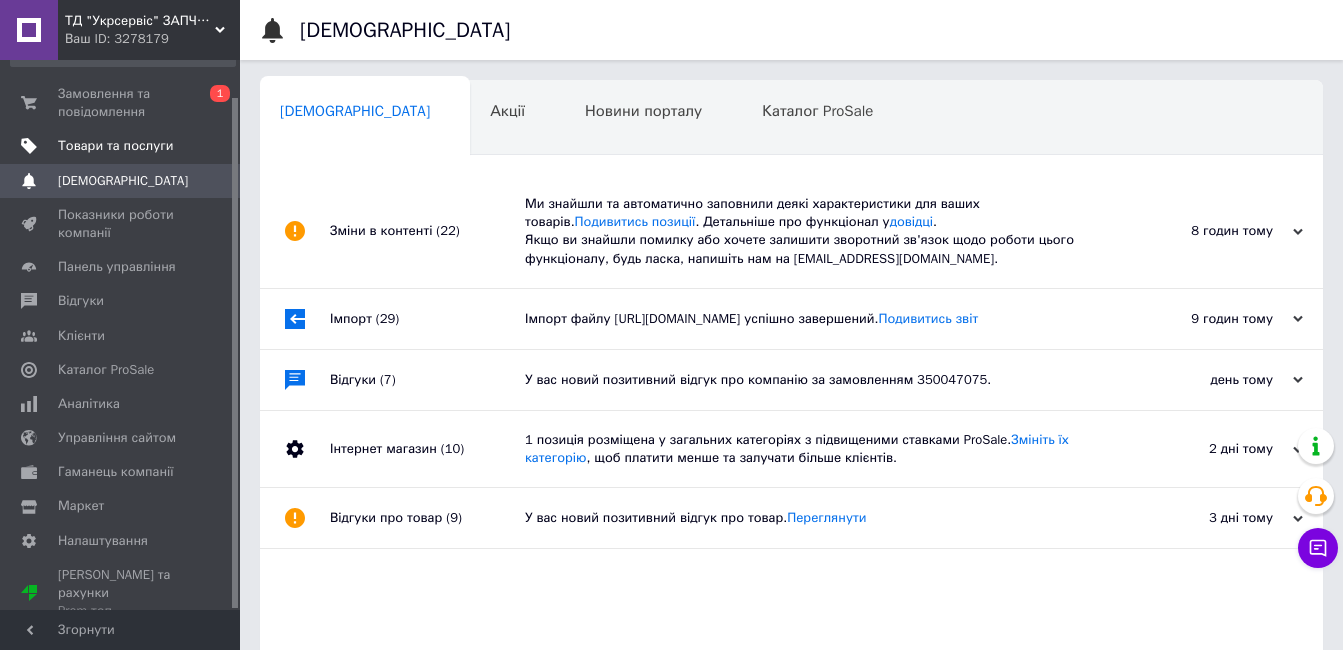 click on "Товари та послуги" at bounding box center (115, 146) 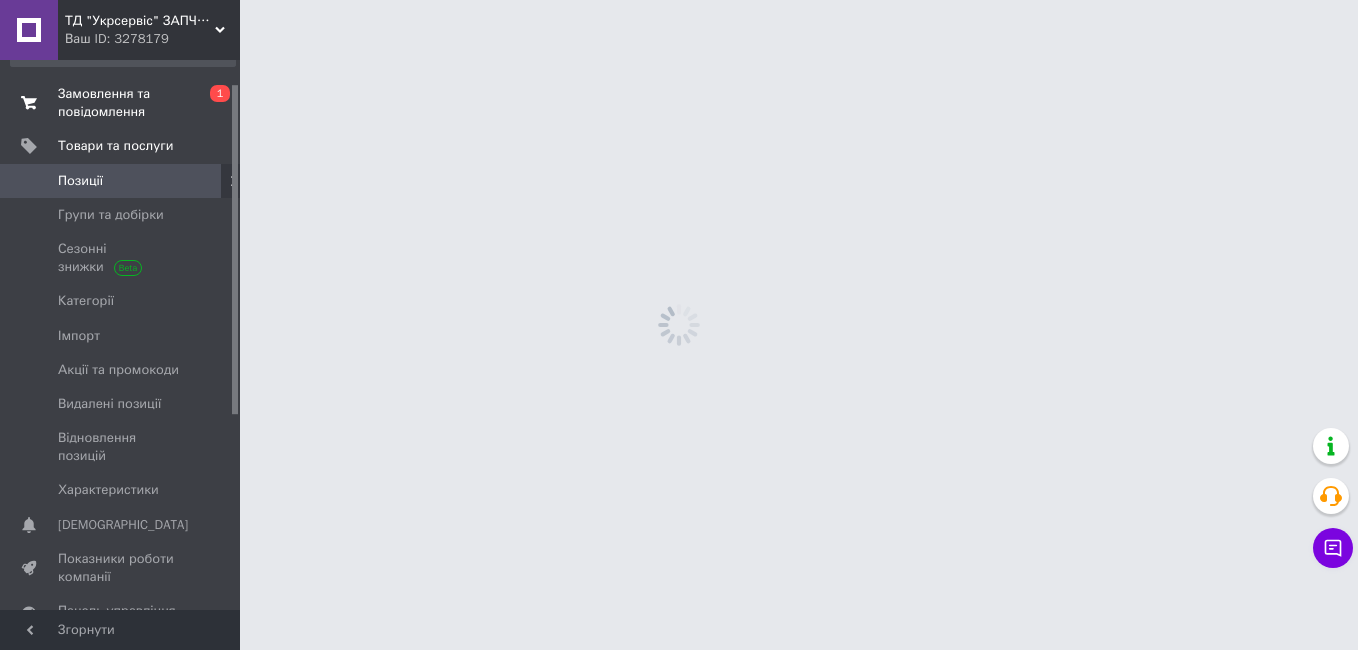click on "Замовлення та повідомлення" at bounding box center (121, 103) 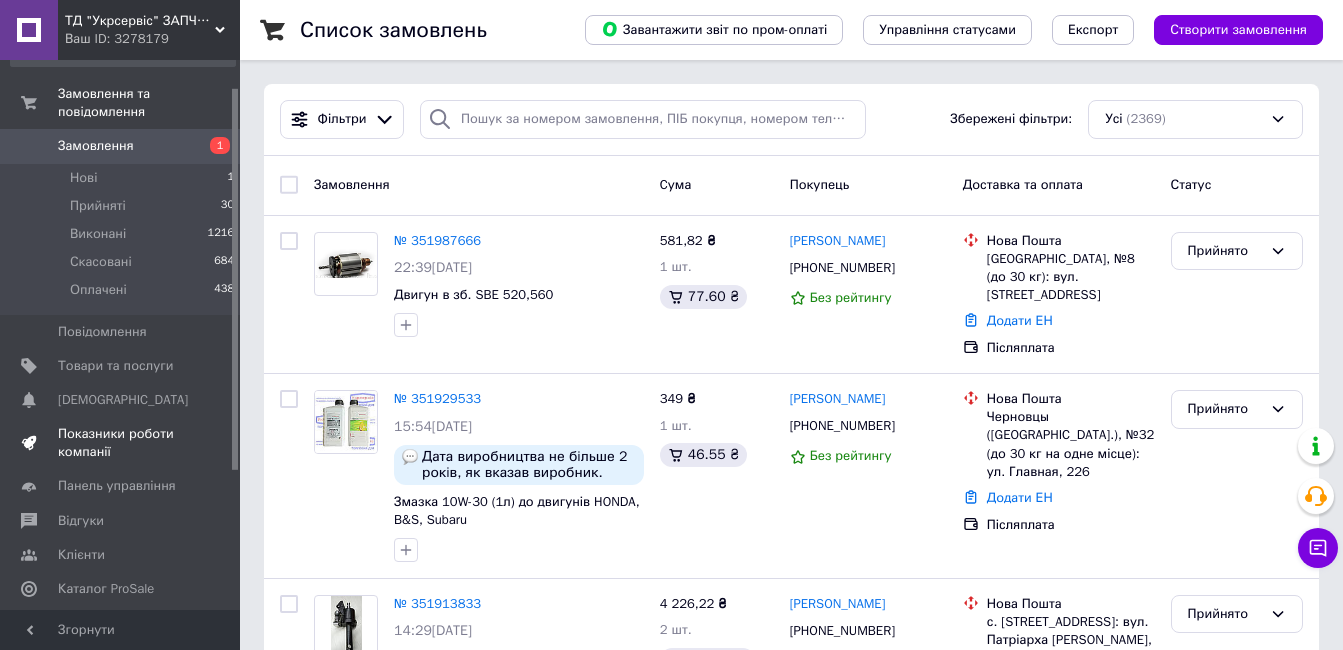 click on "Показники роботи компанії" at bounding box center [121, 443] 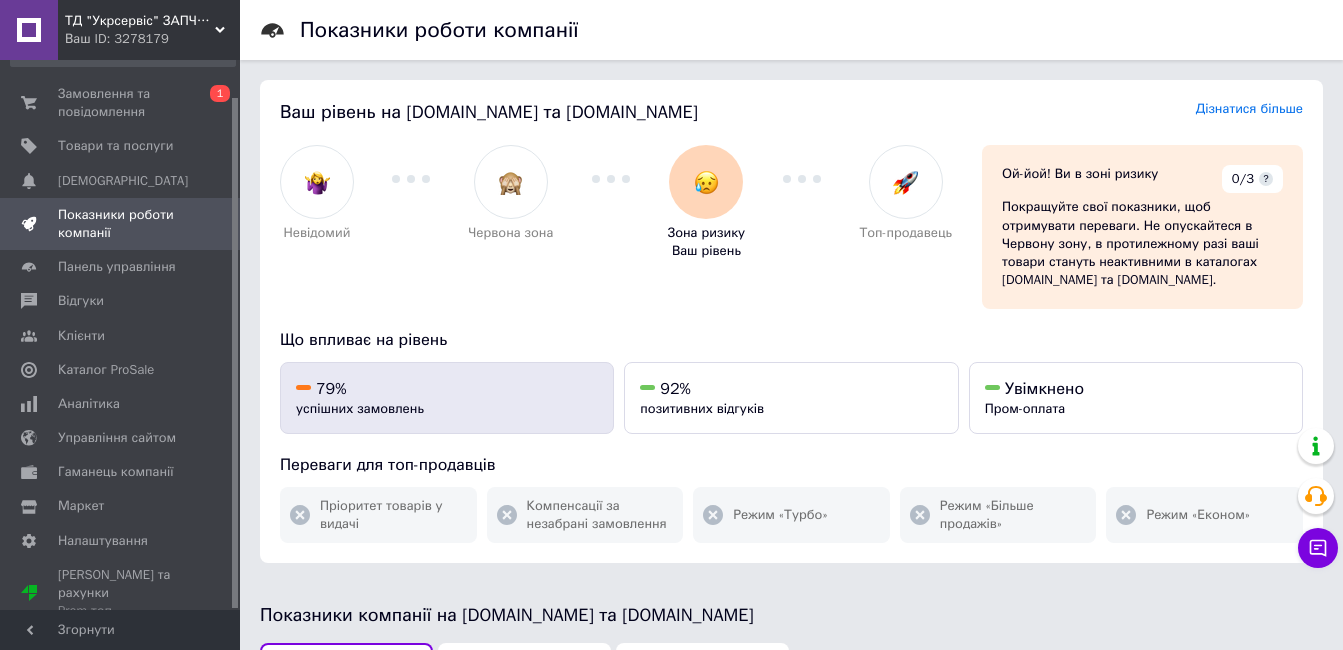 click on "79%" at bounding box center (447, 389) 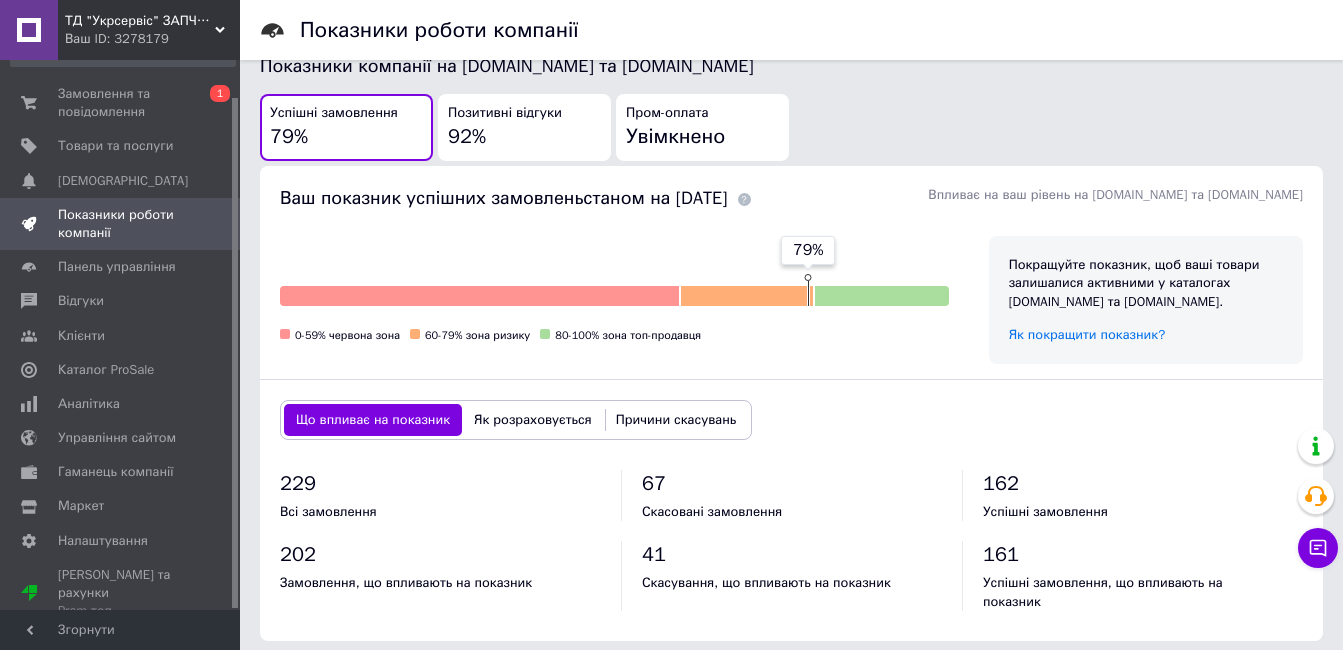 scroll, scrollTop: 622, scrollLeft: 0, axis: vertical 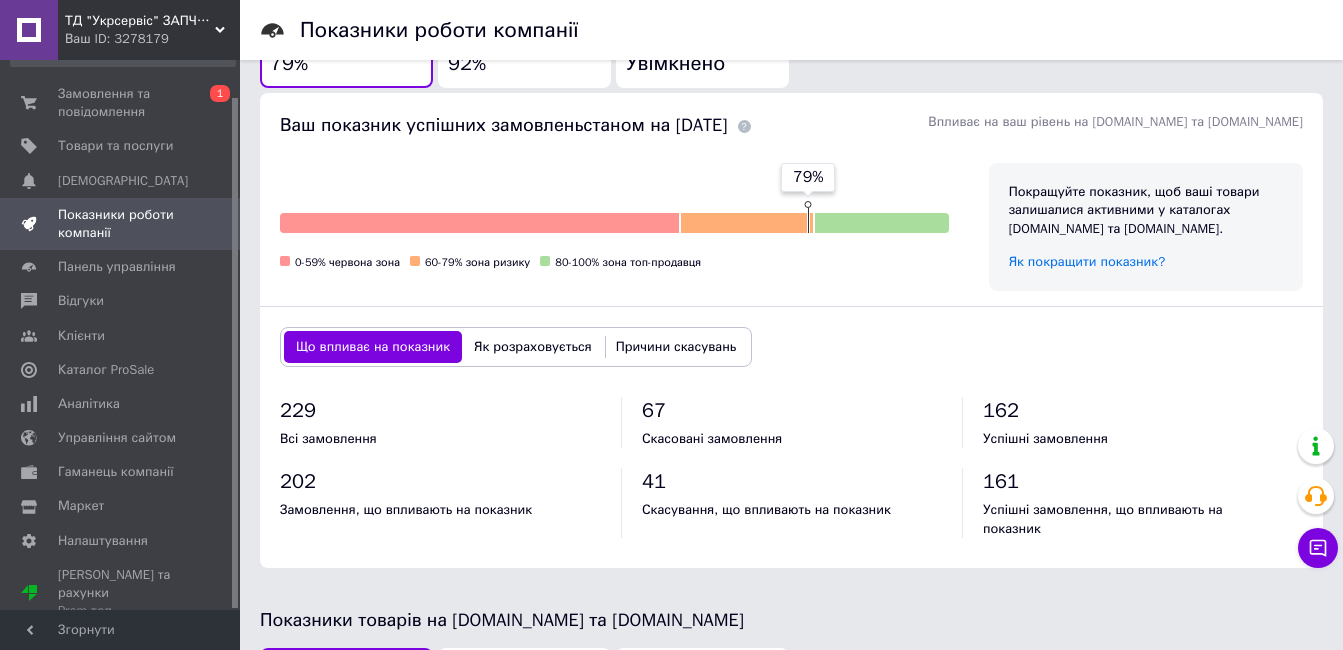 click on "Як розраховується" at bounding box center [533, 347] 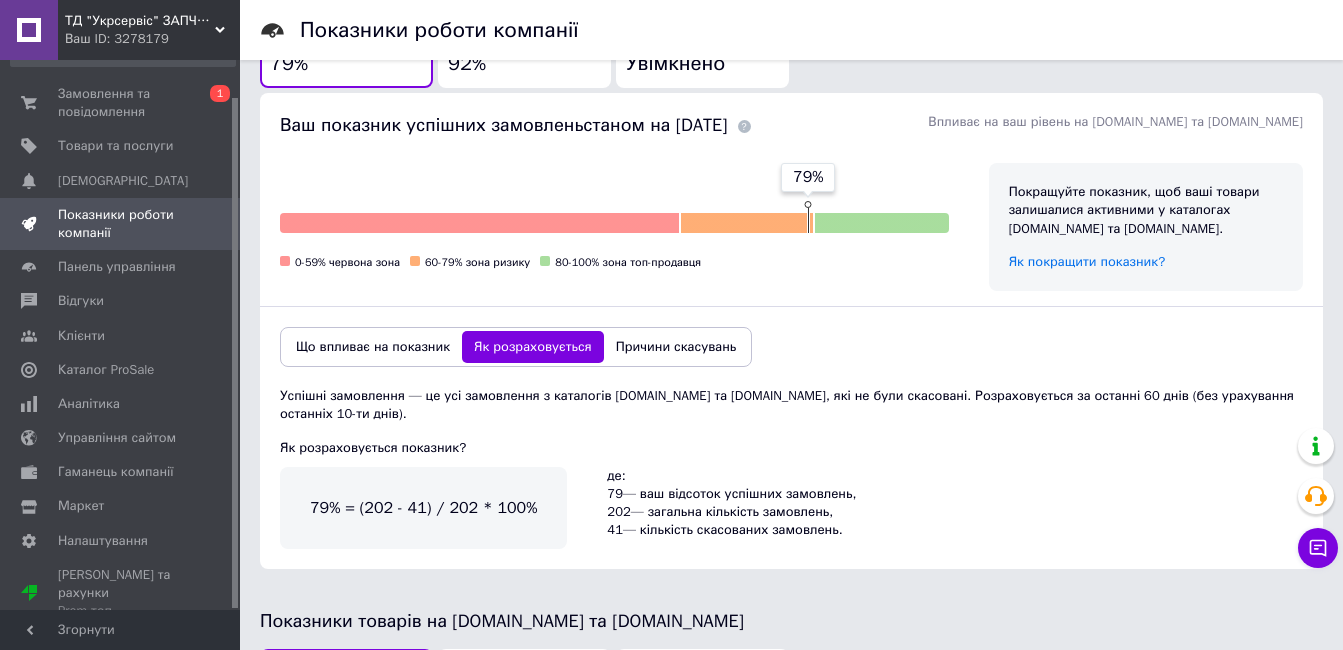 click on "Причини скасувань" at bounding box center [676, 347] 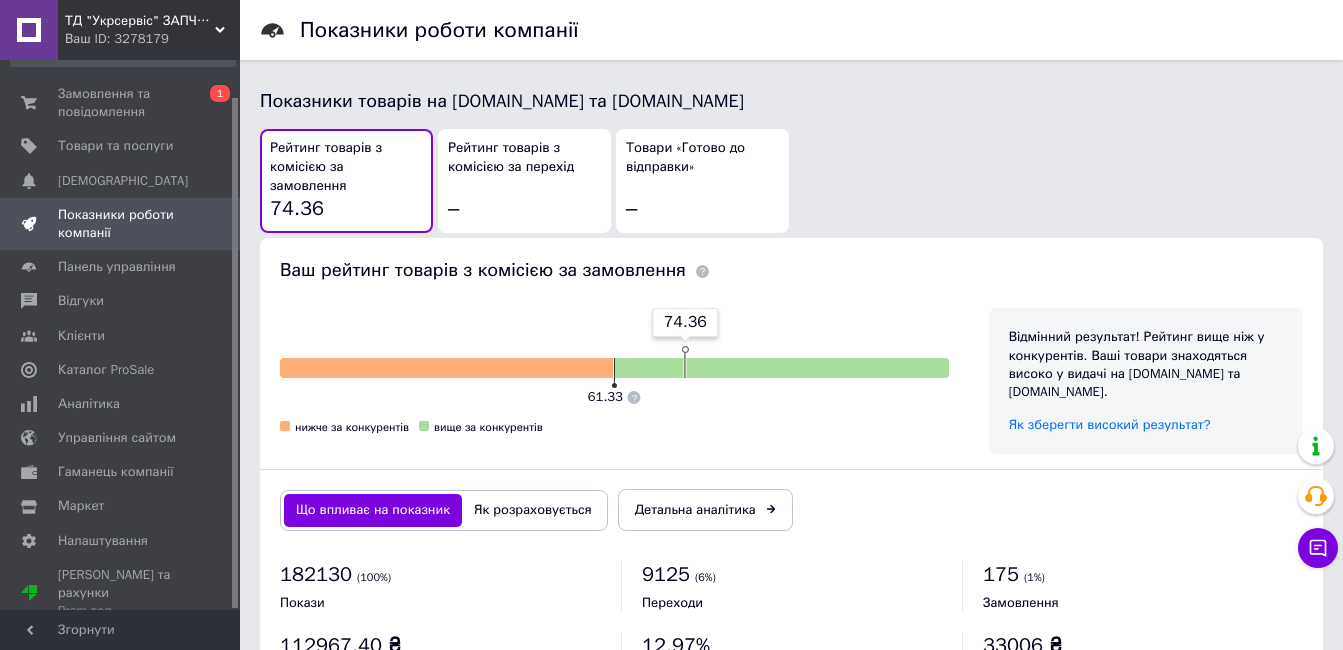 scroll, scrollTop: 1270, scrollLeft: 0, axis: vertical 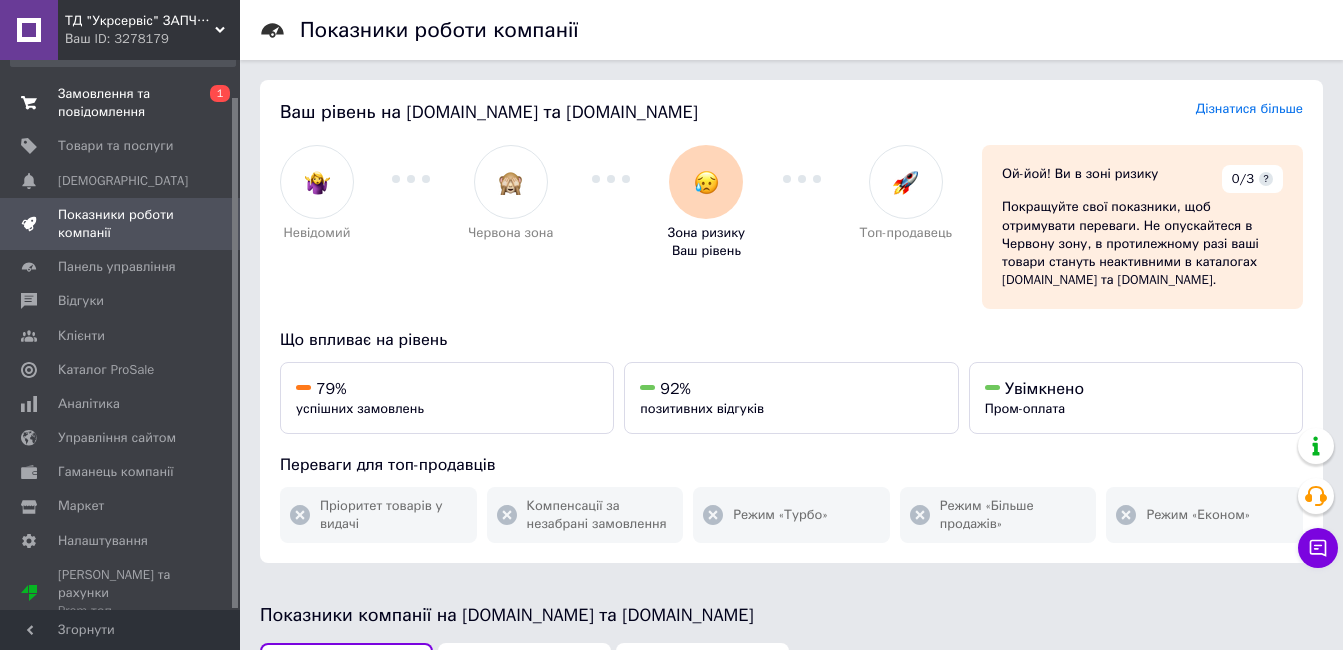 click on "Замовлення та повідомлення" at bounding box center (121, 103) 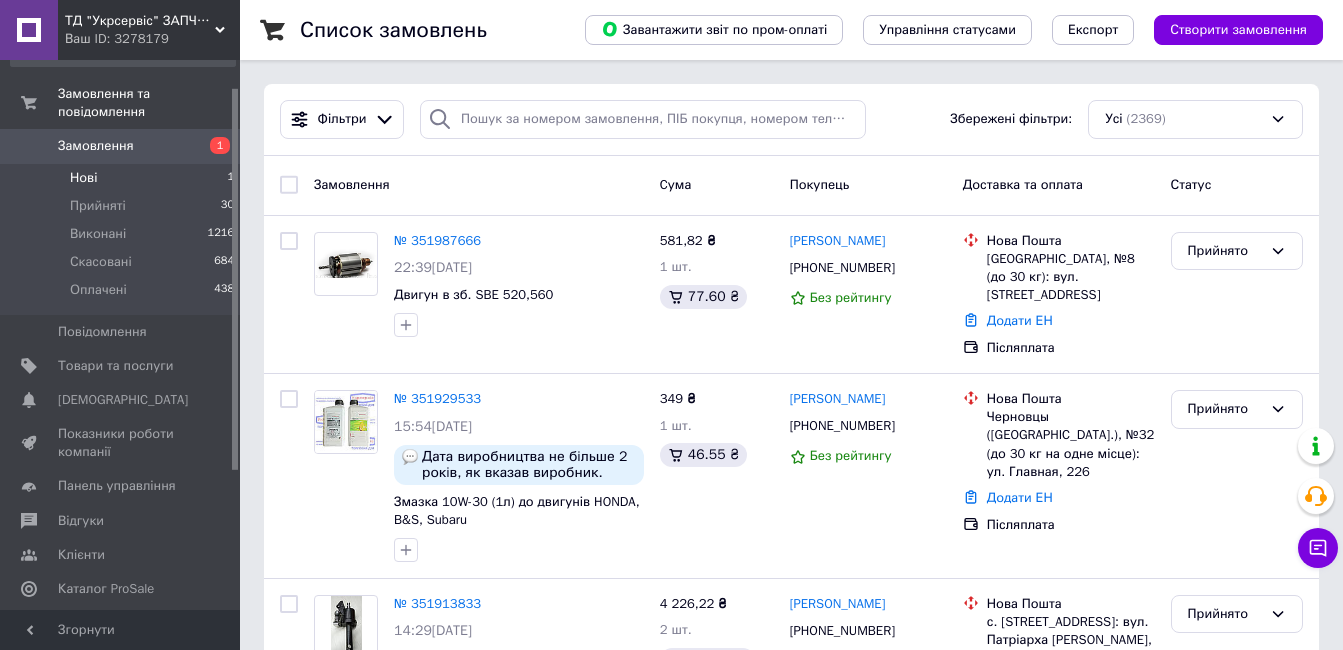 click on "Нові 1" at bounding box center [123, 178] 